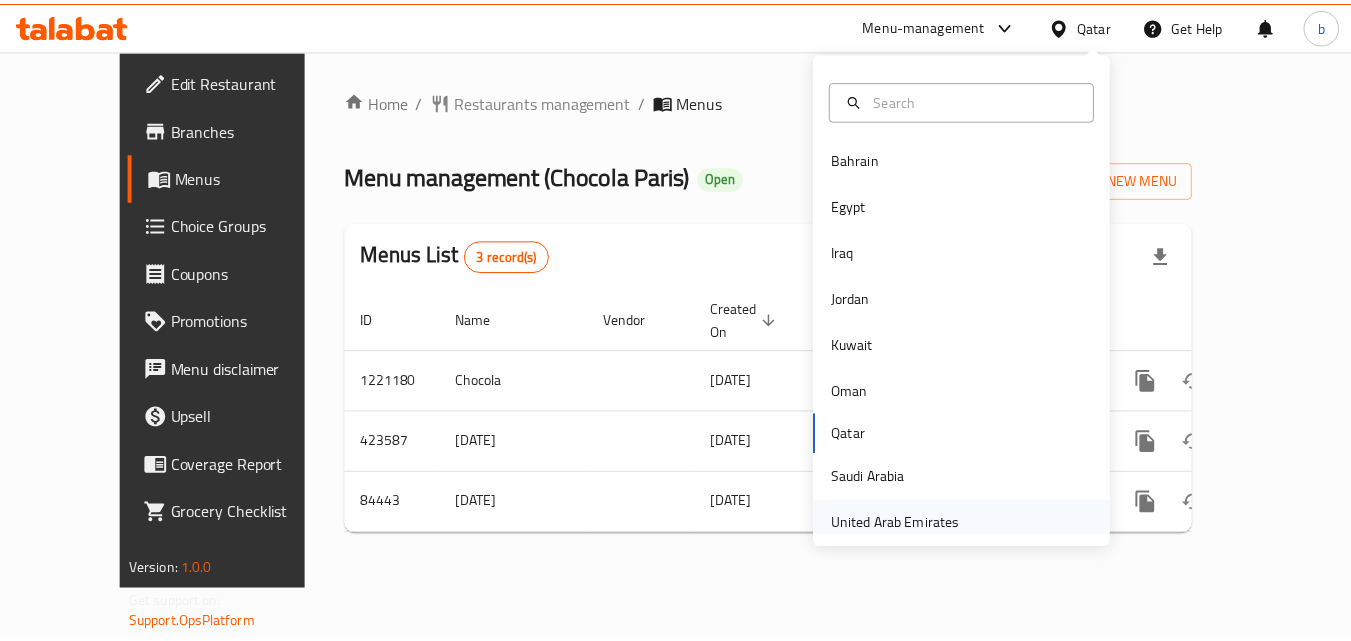 scroll, scrollTop: 0, scrollLeft: 0, axis: both 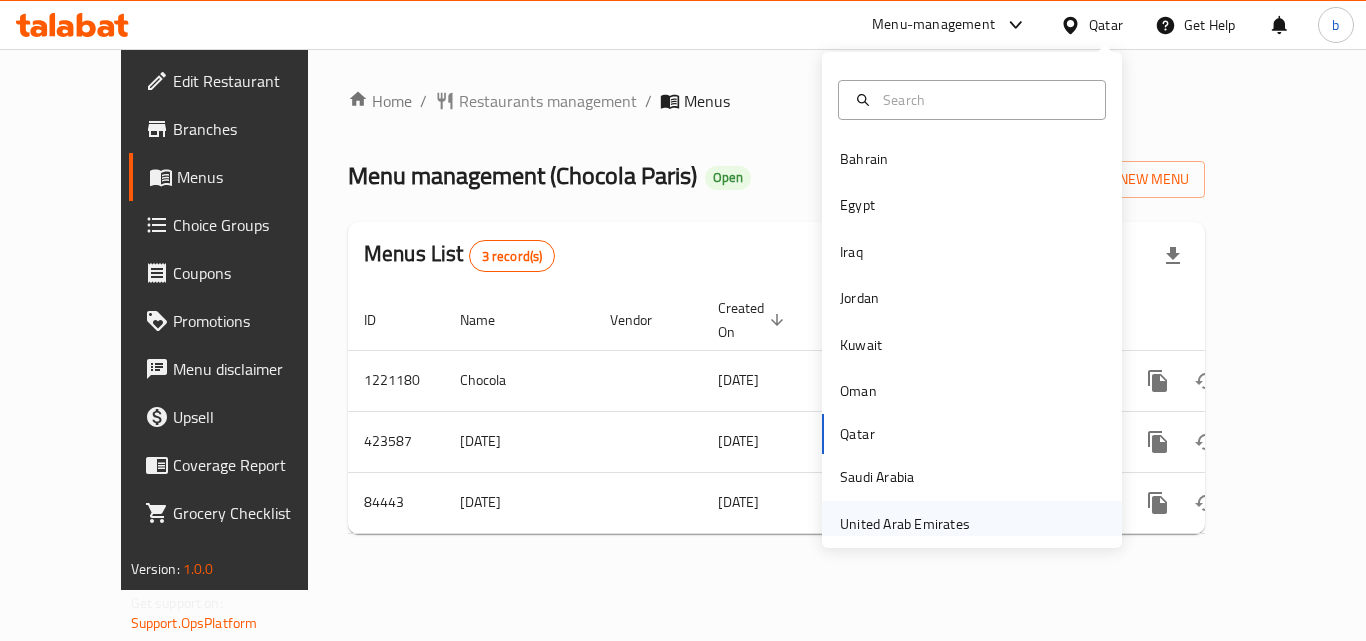 click on "United Arab Emirates" at bounding box center (905, 524) 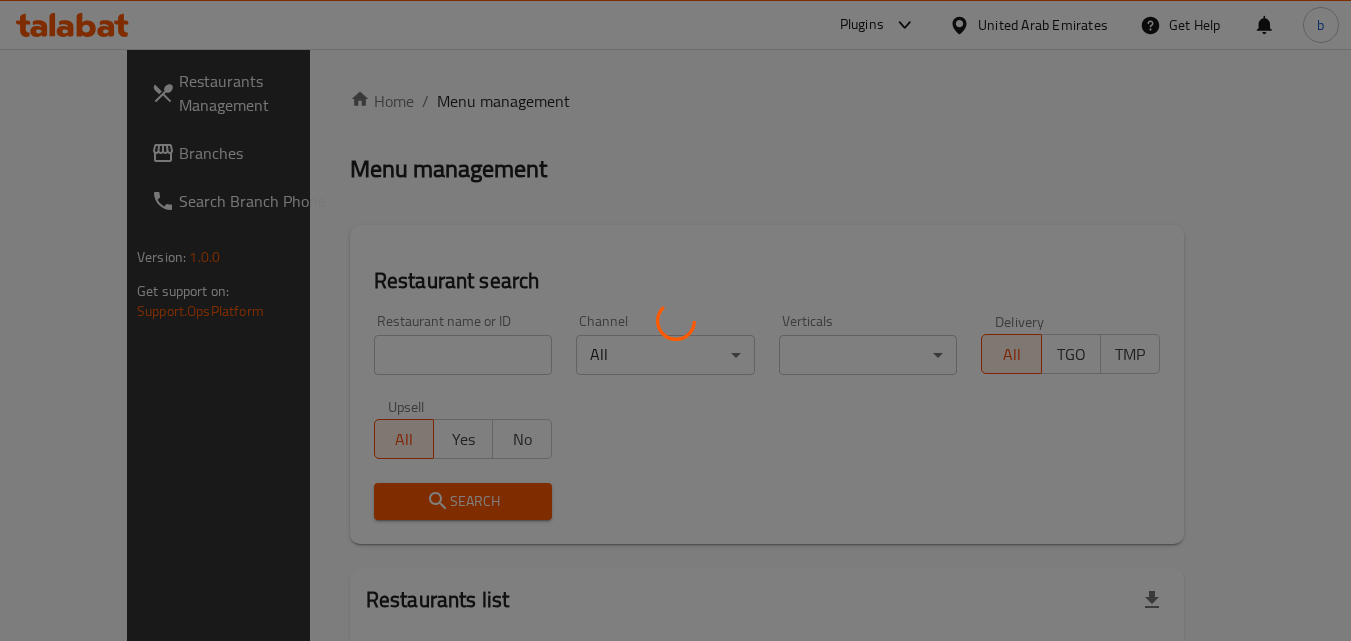 click at bounding box center (675, 320) 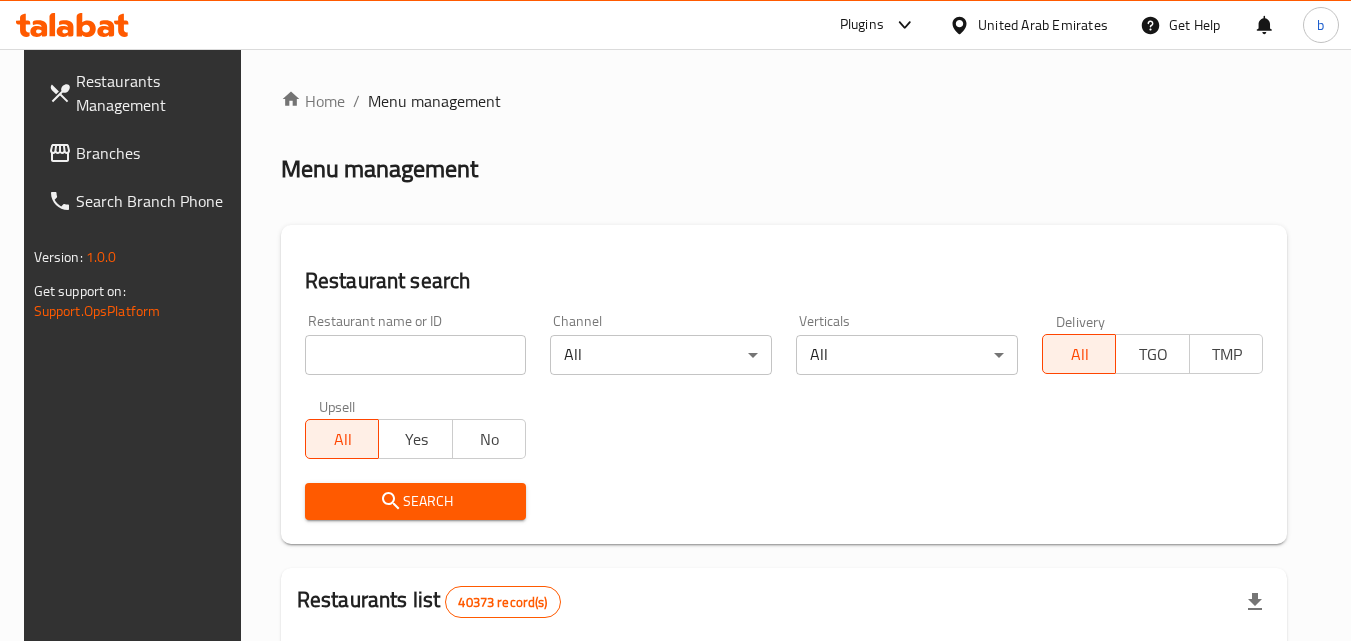 click on "Branches" at bounding box center [155, 153] 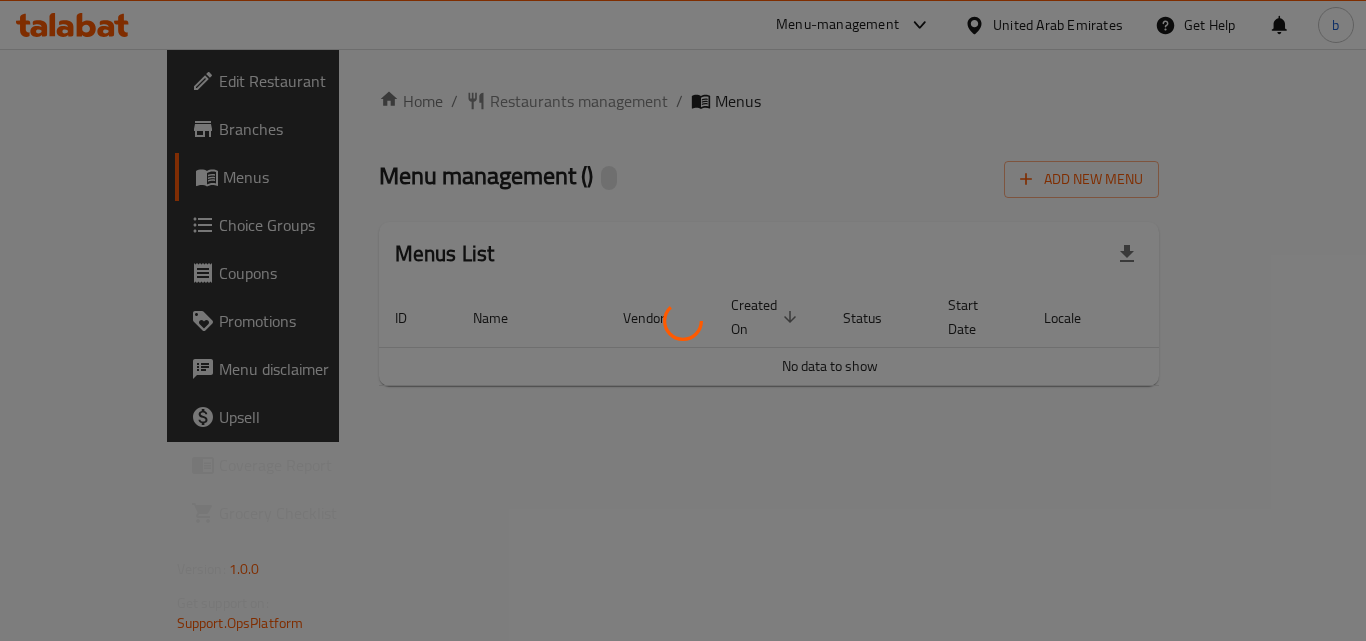 scroll, scrollTop: 0, scrollLeft: 0, axis: both 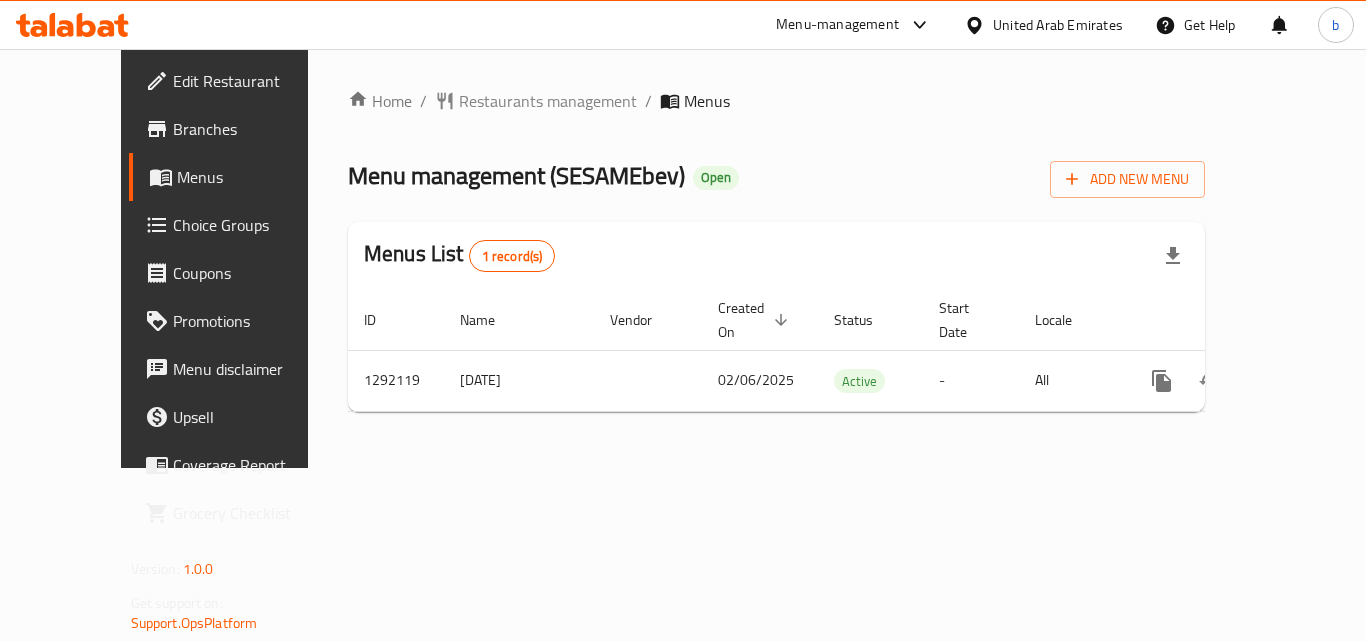 click 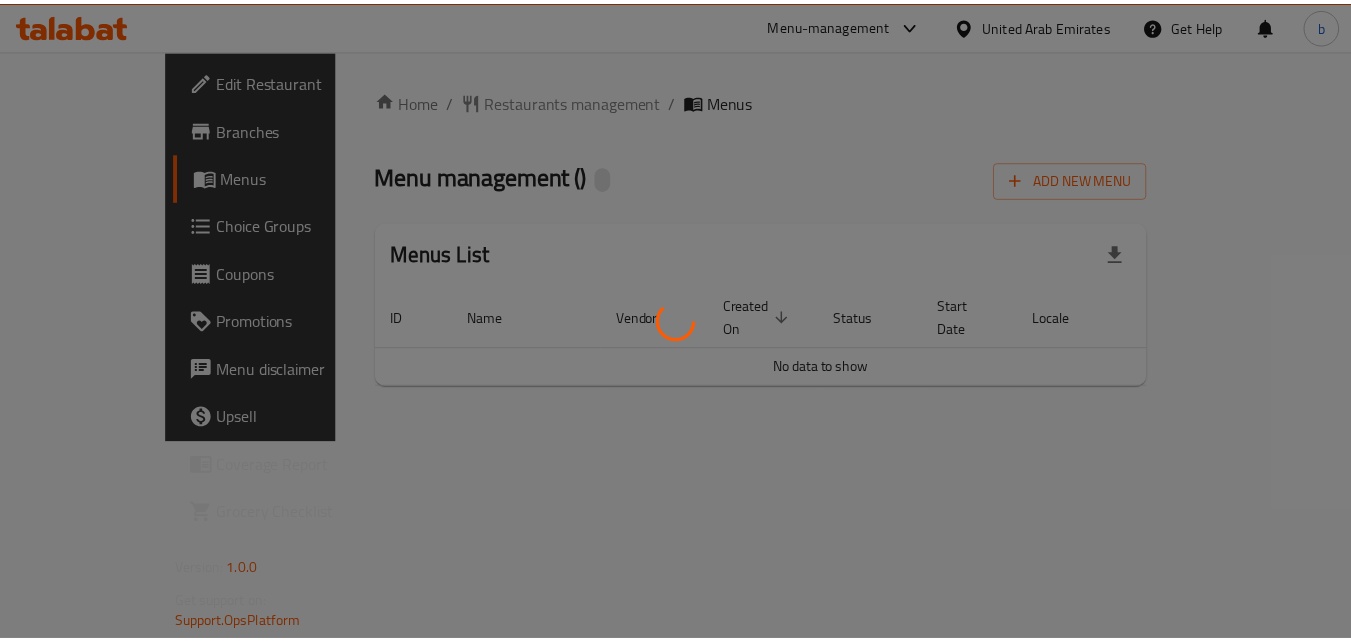 scroll, scrollTop: 0, scrollLeft: 0, axis: both 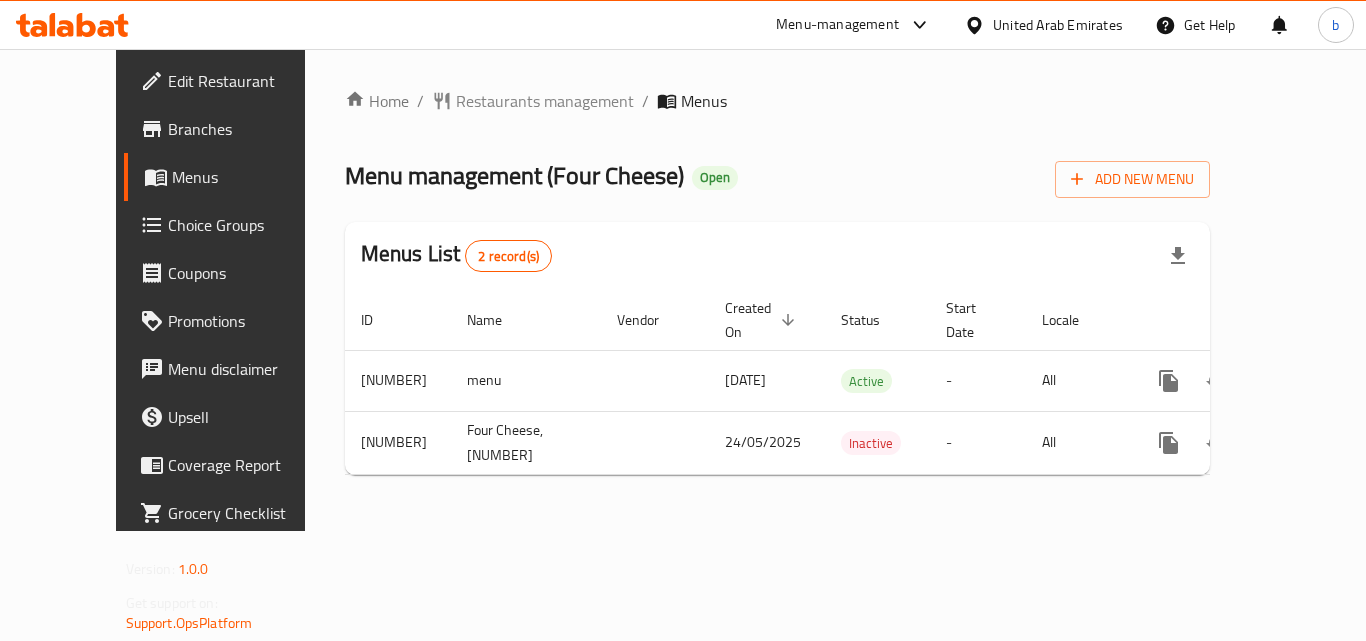 click on "Choice Groups" at bounding box center [248, 225] 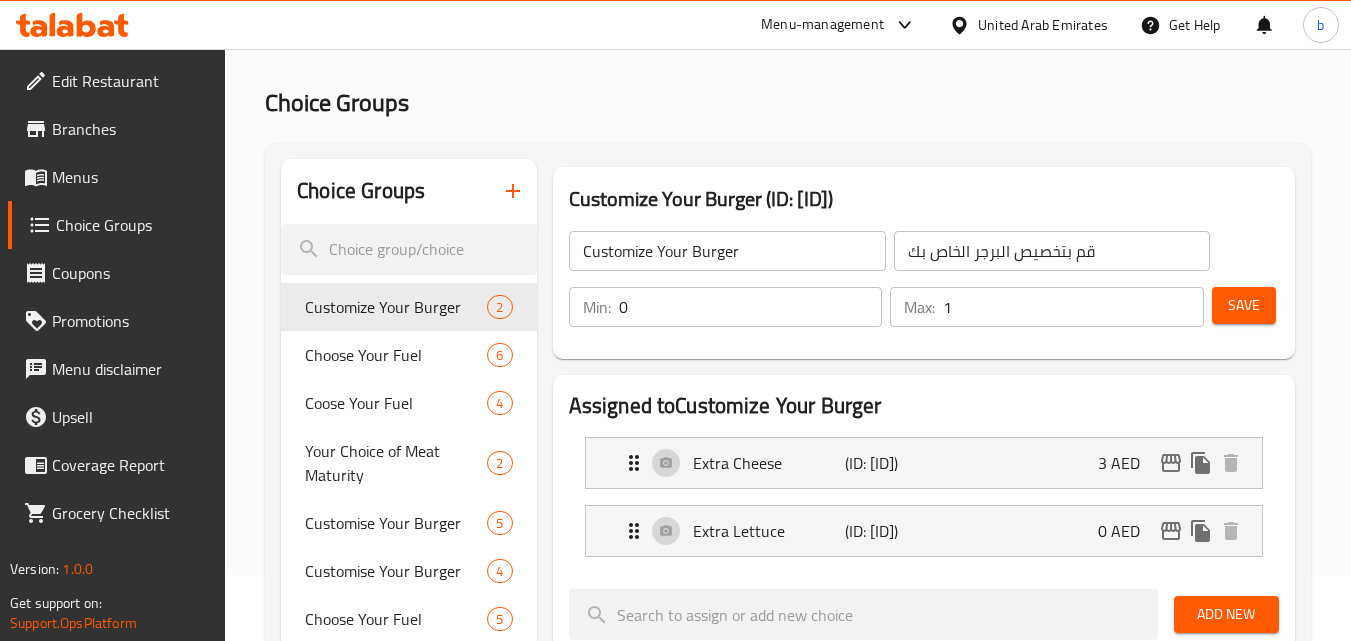 scroll, scrollTop: 100, scrollLeft: 0, axis: vertical 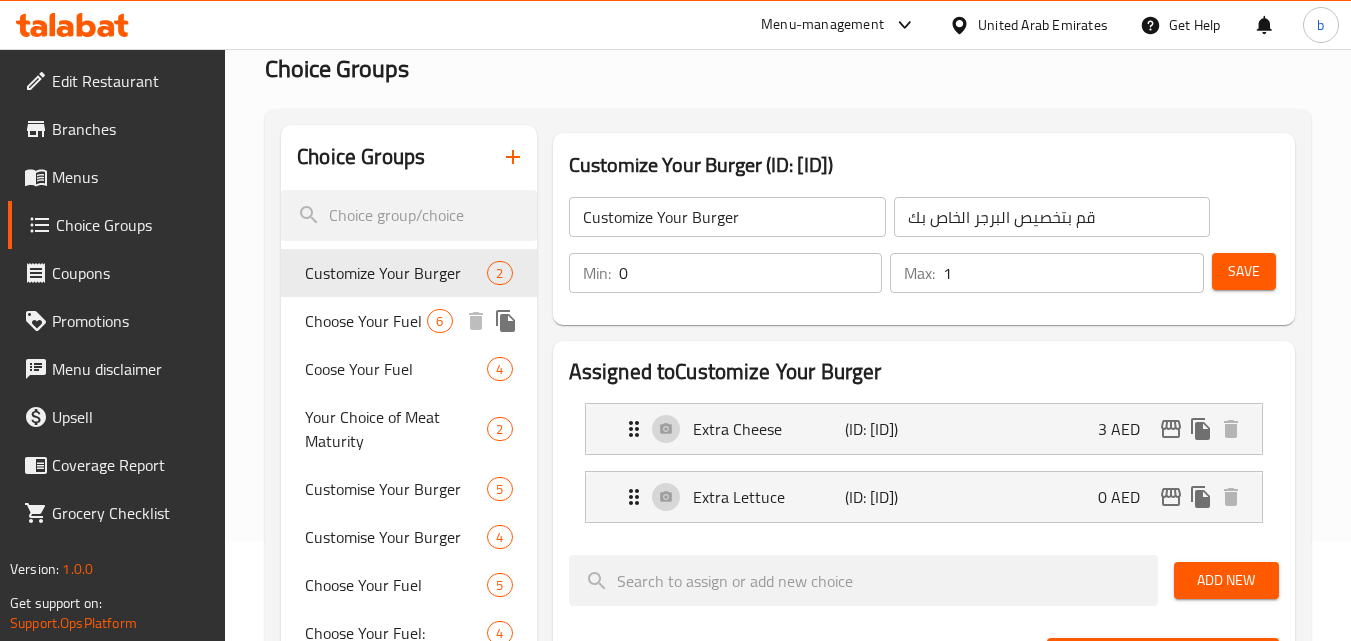 click on "Choose Your Fuel" at bounding box center (366, 321) 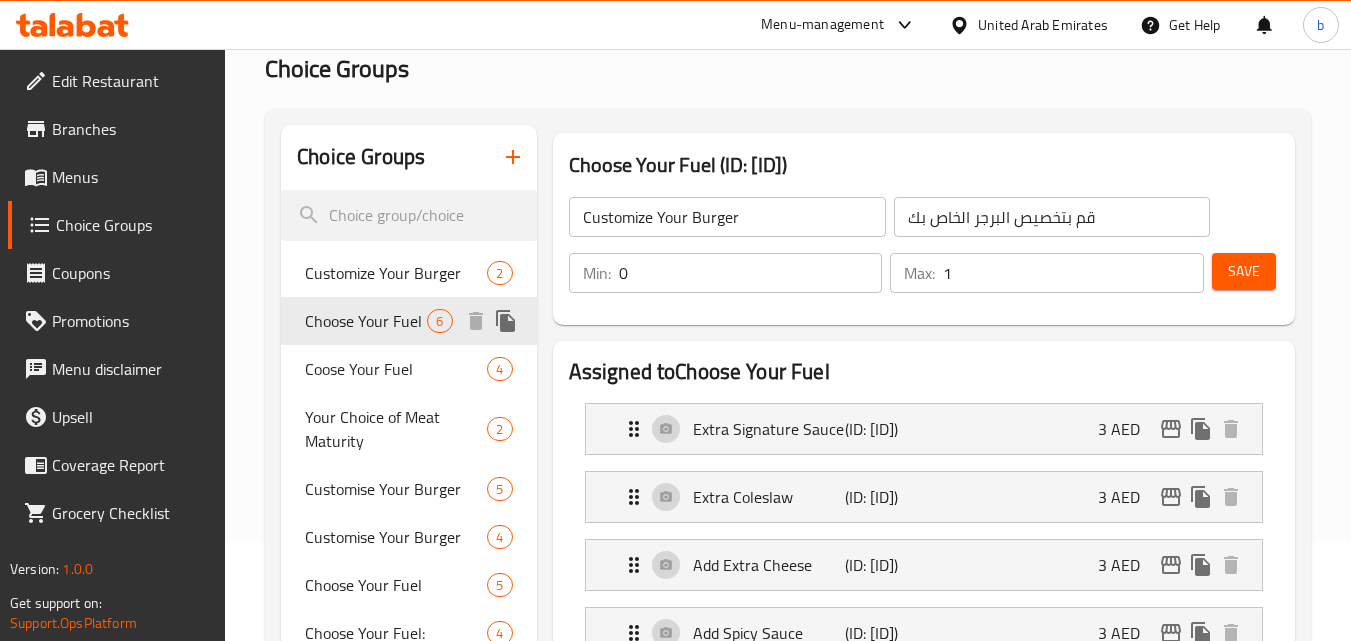 type on "Choose Your Fuel" 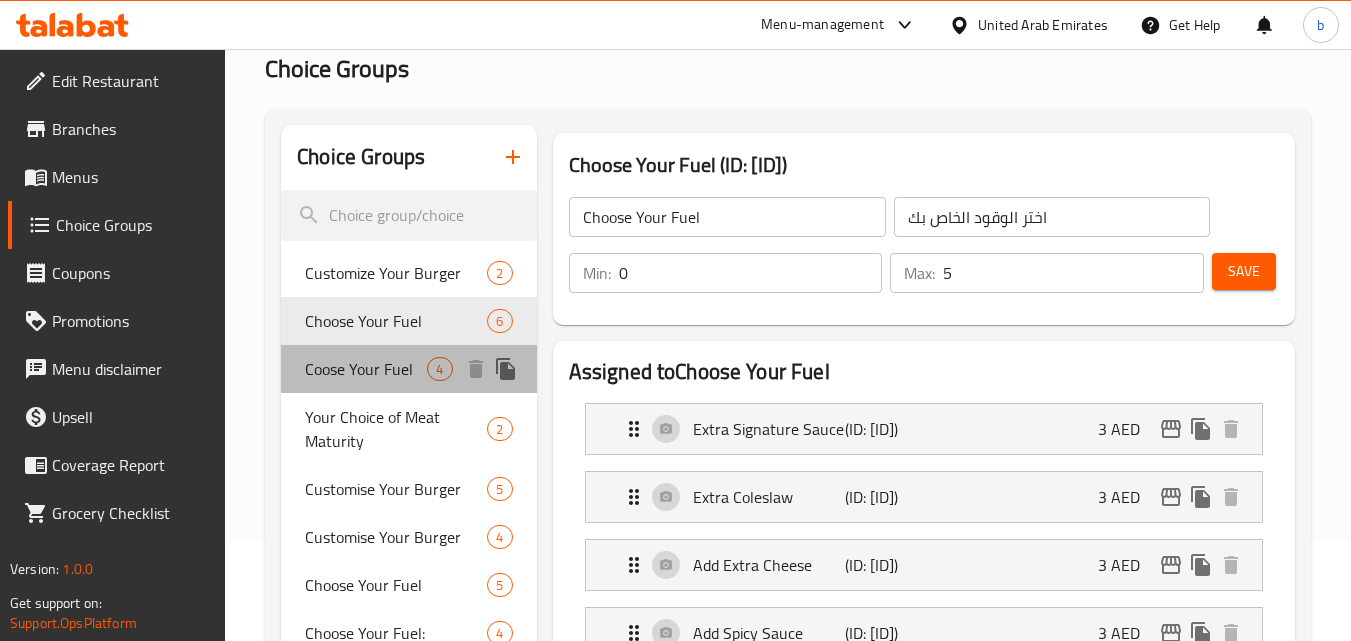 click on "Coose Your Fuel" at bounding box center (366, 369) 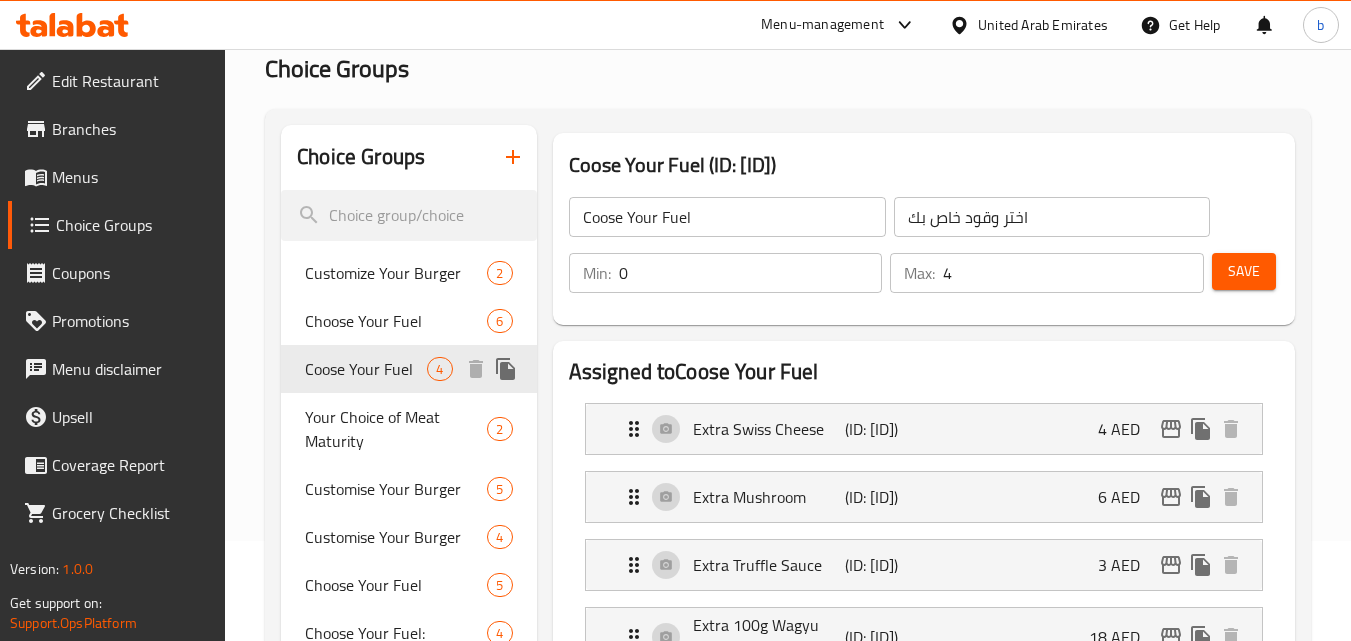 scroll, scrollTop: 200, scrollLeft: 0, axis: vertical 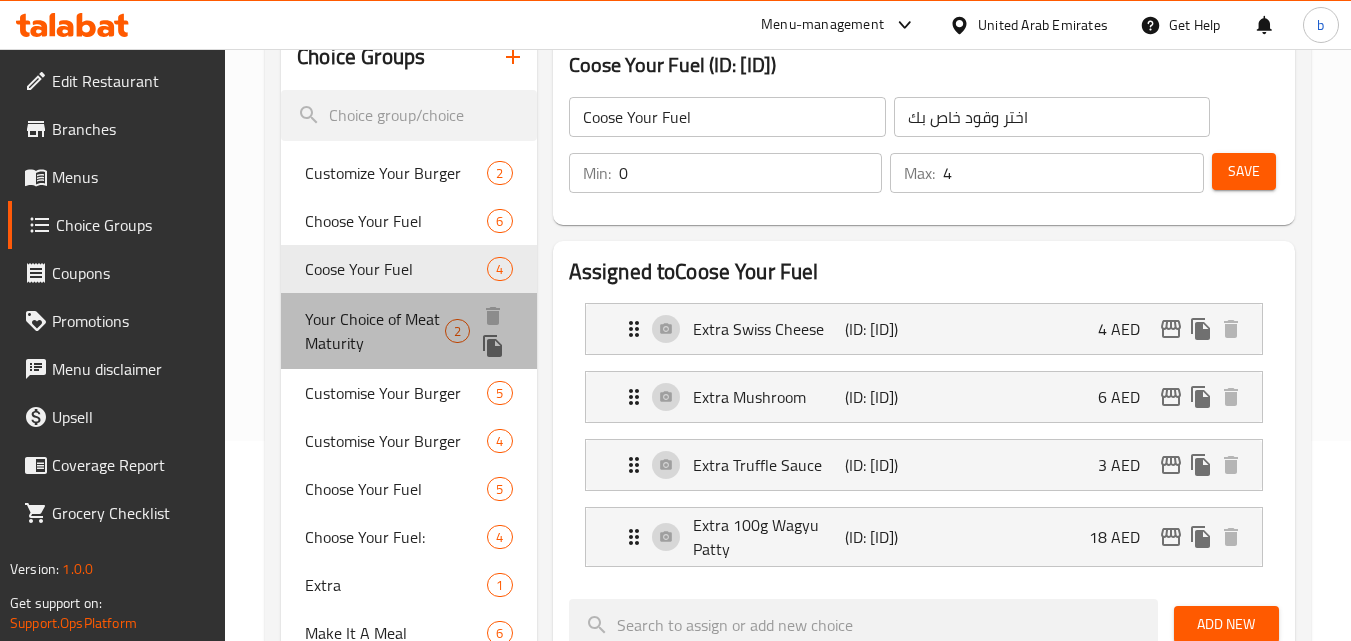 click on "Your Choice of Meat Maturity" at bounding box center [375, 331] 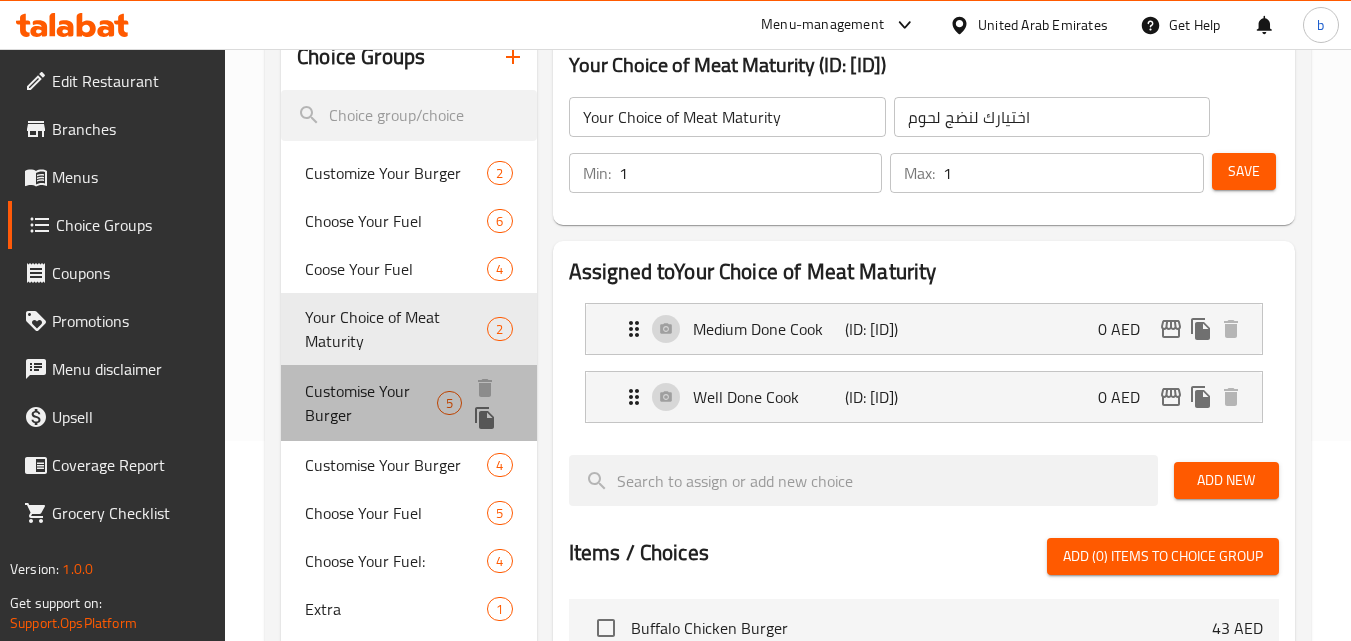 click on "Customise Your Burger" at bounding box center (371, 403) 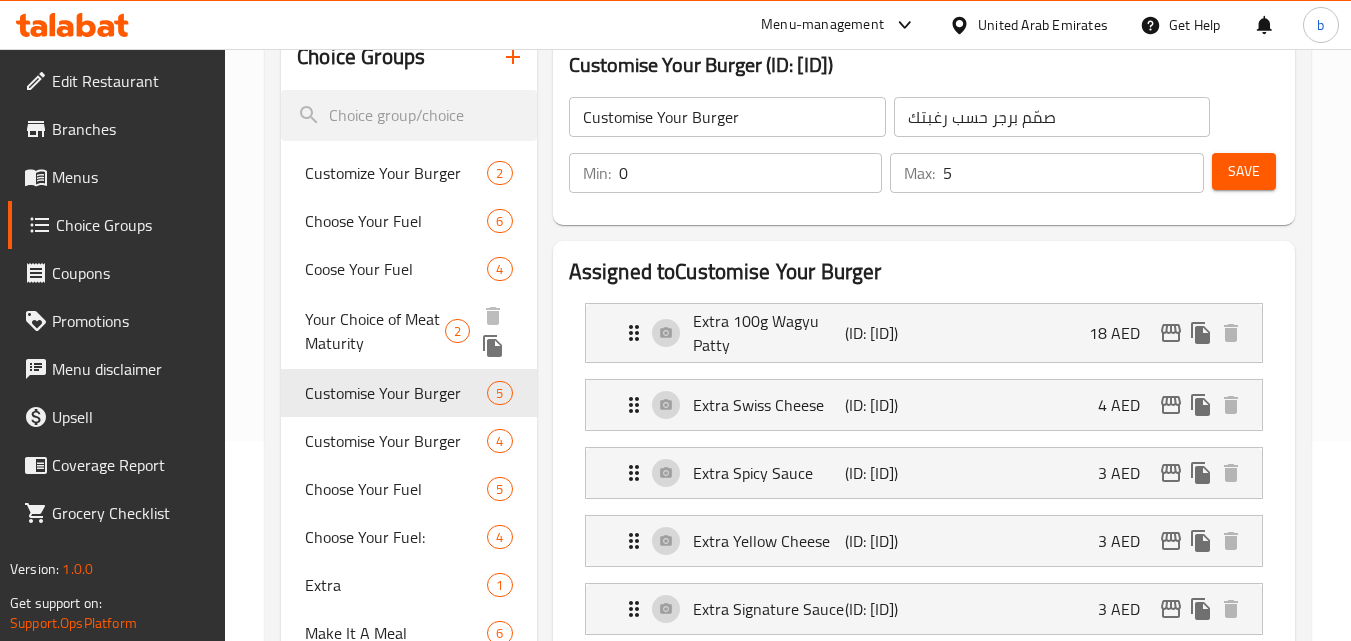click on "Your Choice of Meat Maturity" at bounding box center (375, 331) 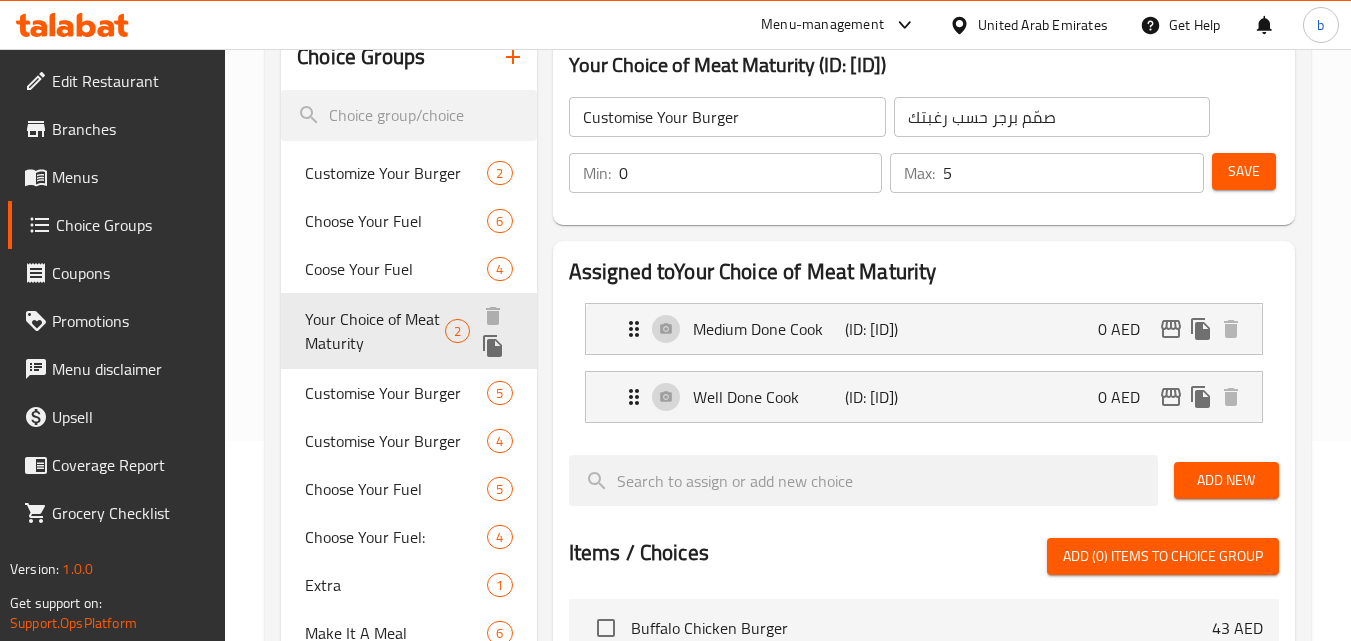 type on "Your Choice of Meat Maturity" 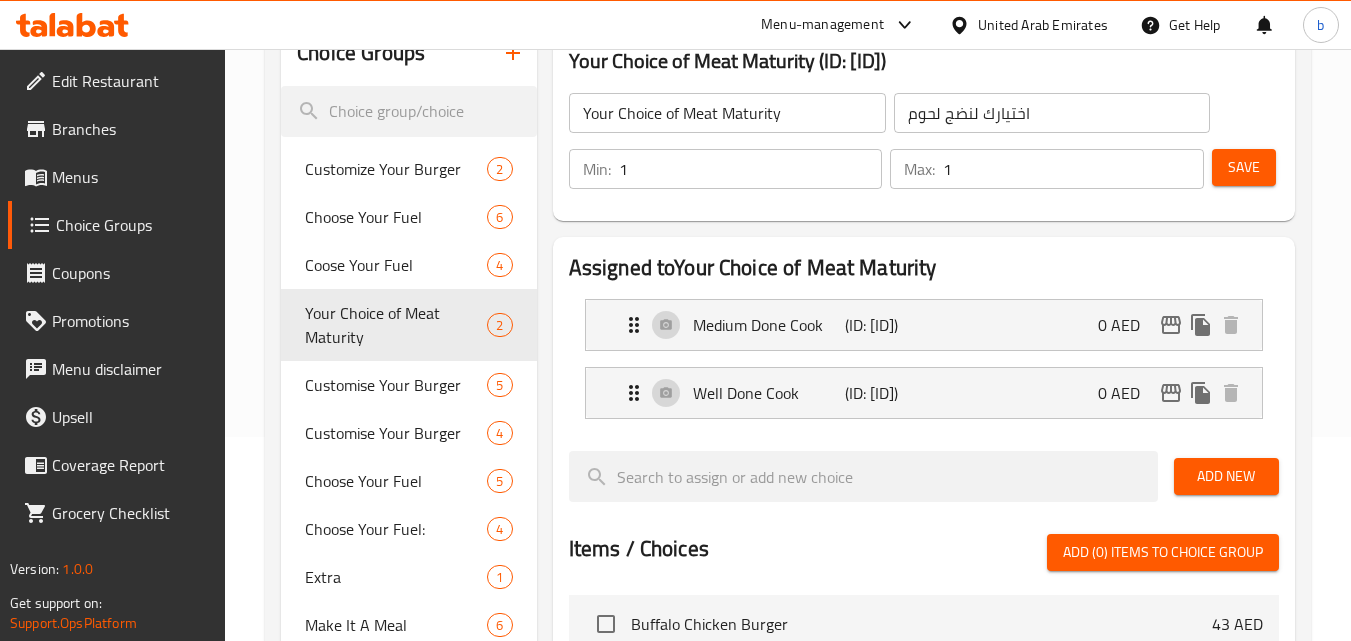 scroll, scrollTop: 0, scrollLeft: 0, axis: both 